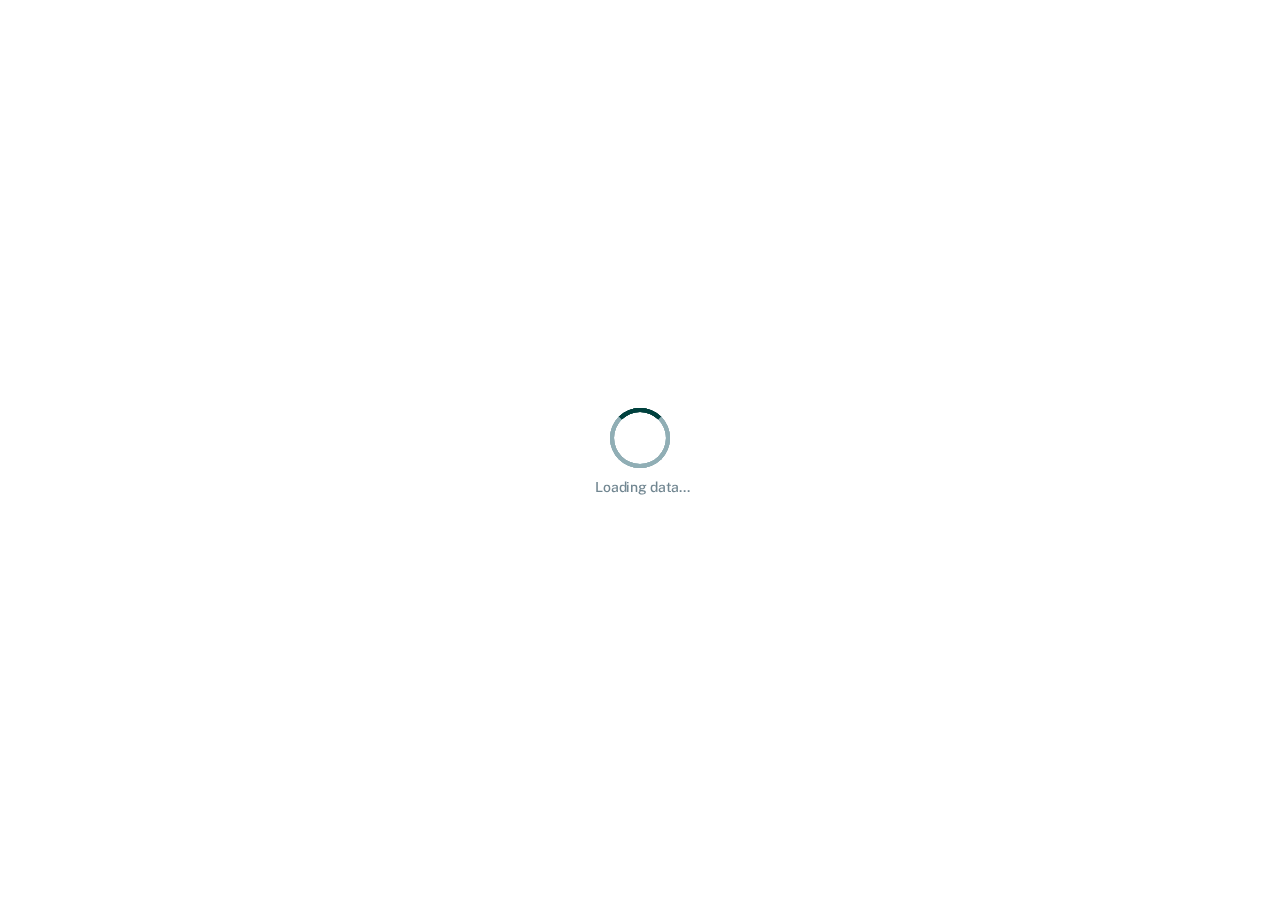 scroll, scrollTop: 0, scrollLeft: 0, axis: both 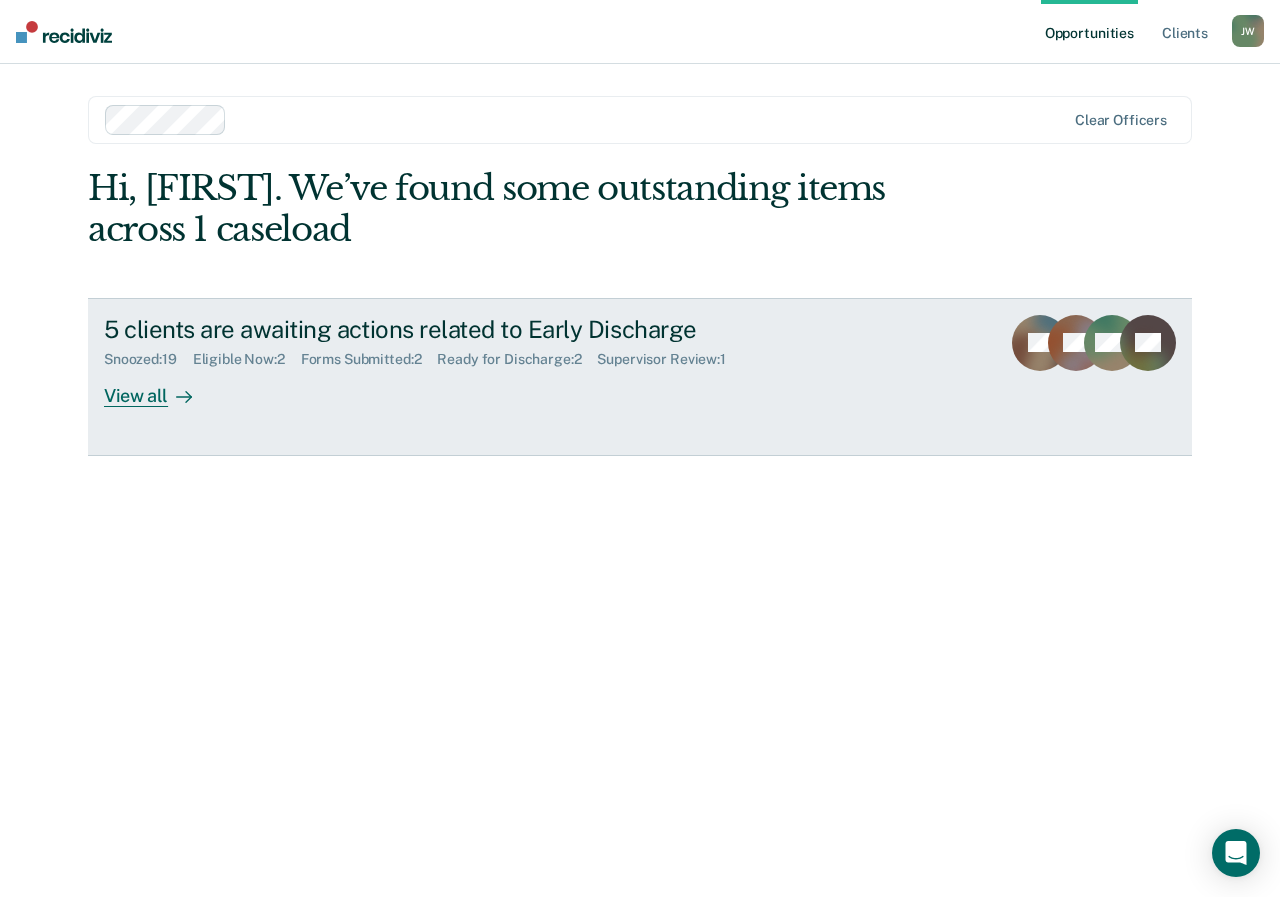 click on "View all" at bounding box center [160, 387] 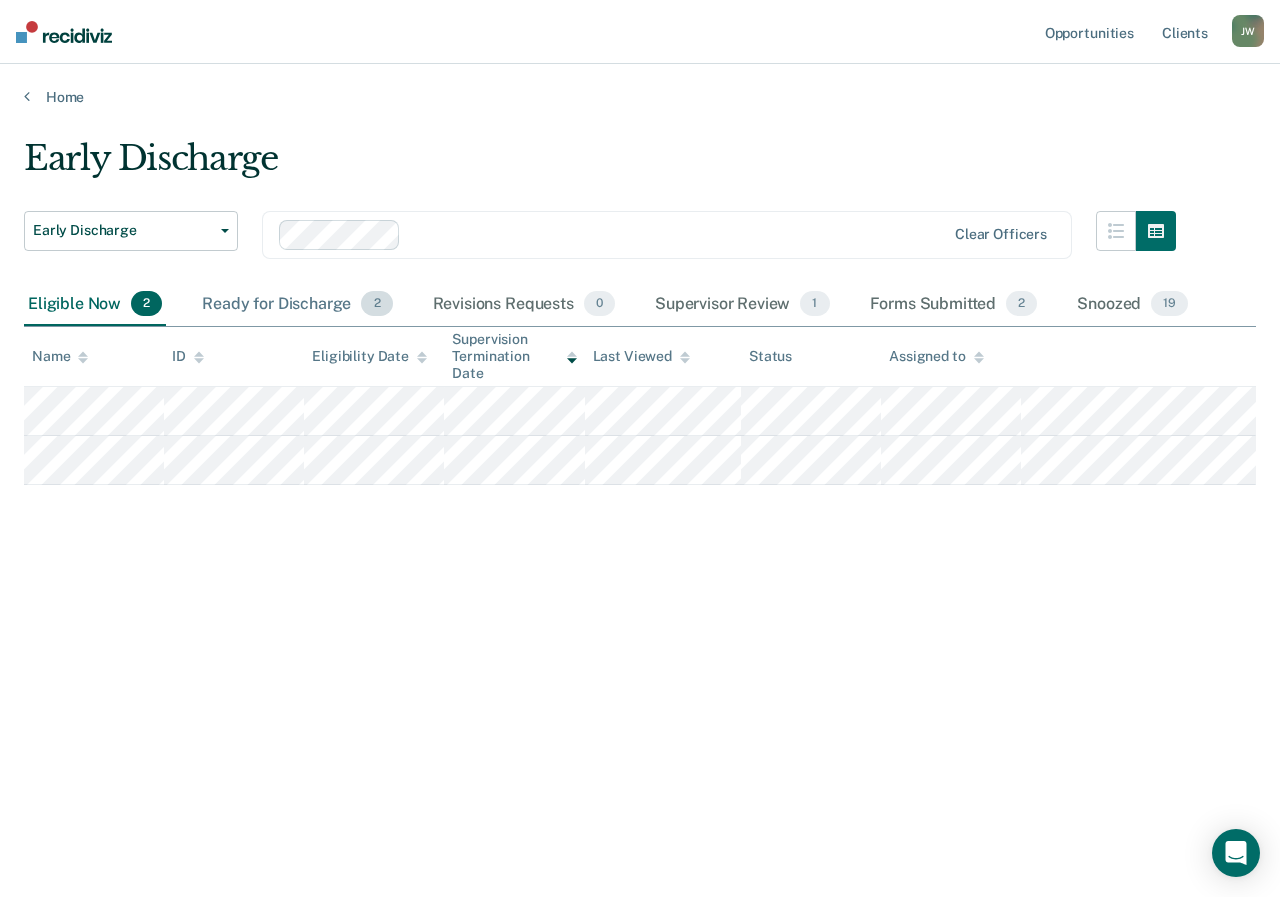 click on "Ready for Discharge 2" at bounding box center (297, 305) 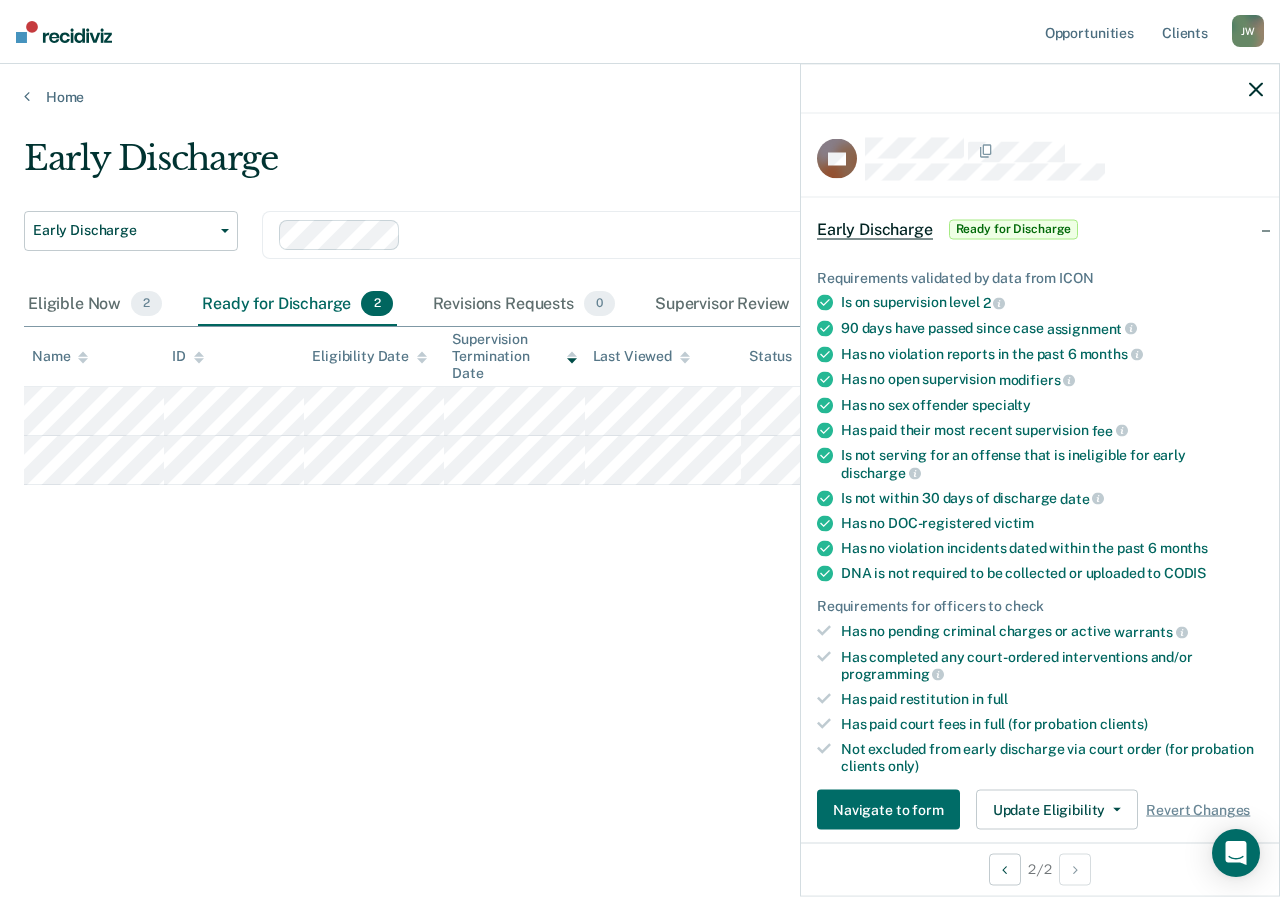 click on "Early Discharge Early Discharge Early Discharge Clear officers Eligible Now 2 Ready for Discharge 2 Revisions Requests 0 Supervisor Review 1 Forms Submitted 2 Snoozed 19 To pick up a draggable item, press the space bar. While dragging, use the arrow keys to move the item. Press space again to drop the item in its new position, or press escape to cancel. Name ID Eligibility Date Supervision Termination Date Last Viewed Status Assigned to" at bounding box center [640, 442] 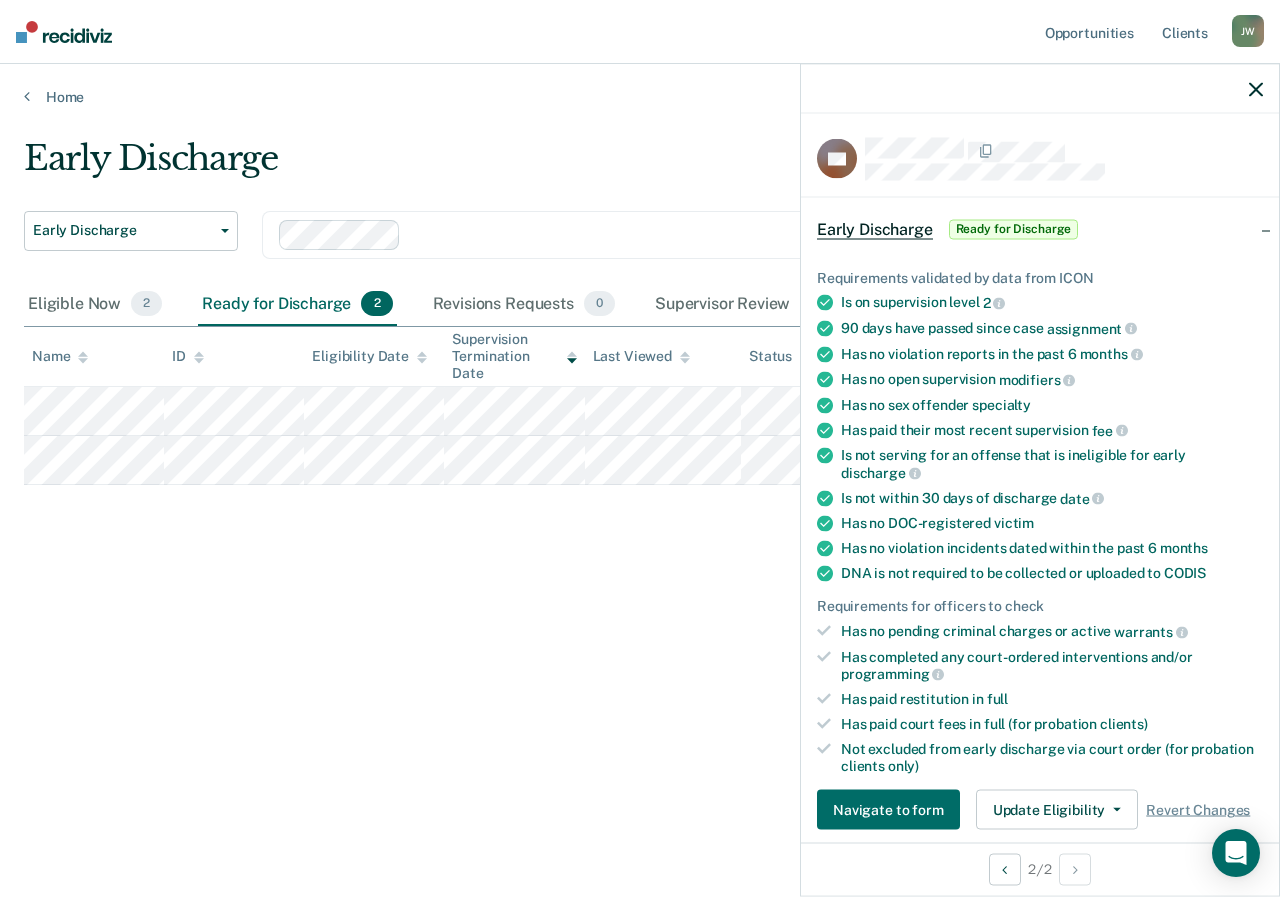 click on "Early Discharge Early Discharge Early Discharge Clear officers Eligible Now 2 Ready for Discharge 2 Revisions Requests 0 Supervisor Review 1 Forms Submitted 2 Snoozed 19 To pick up a draggable item, press the space bar. While dragging, use the arrow keys to move the item. Press space again to drop the item in its new position, or press escape to cancel. Name ID Eligibility Date Supervision Termination Date Last Viewed Status Assigned to" at bounding box center [640, 442] 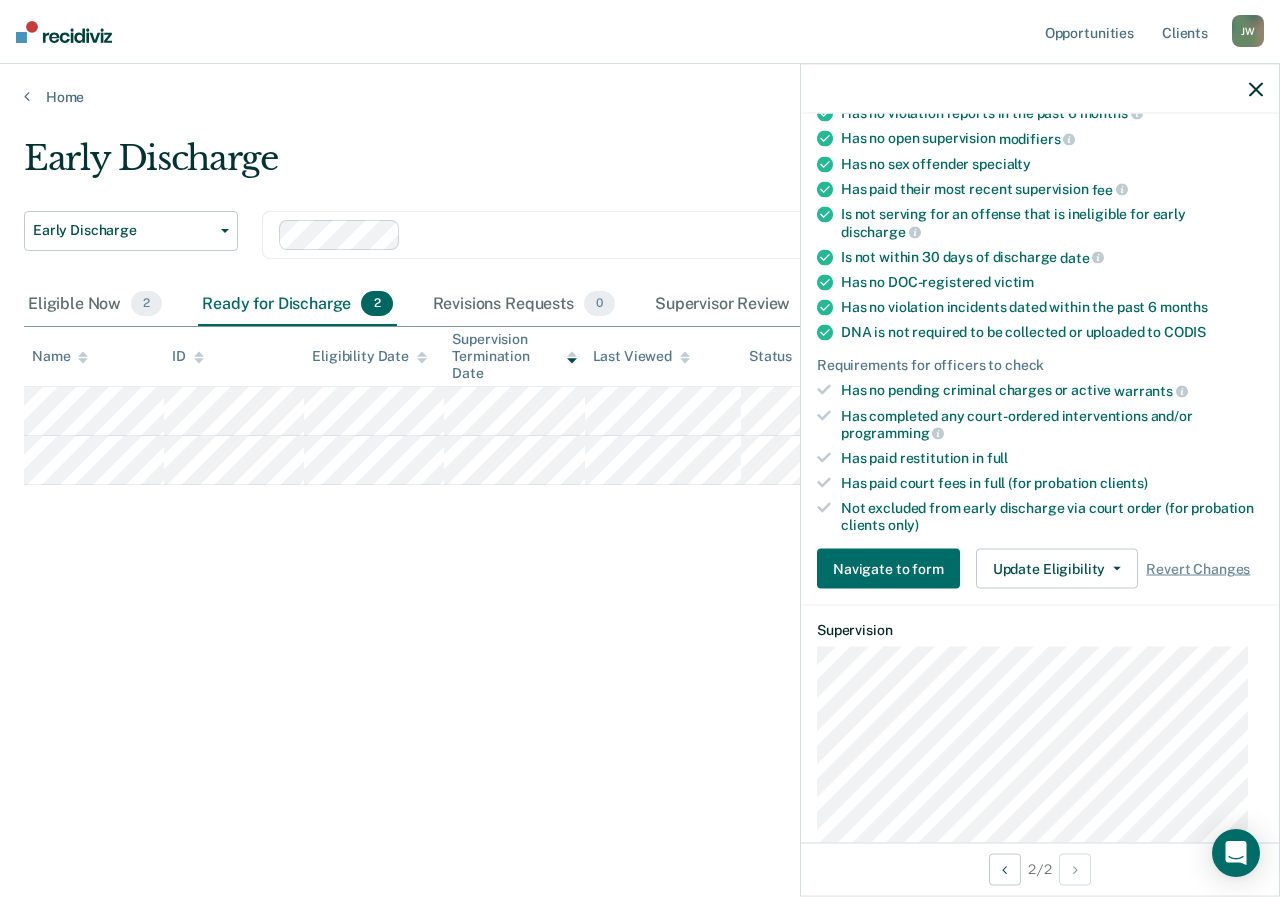 scroll, scrollTop: 274, scrollLeft: 0, axis: vertical 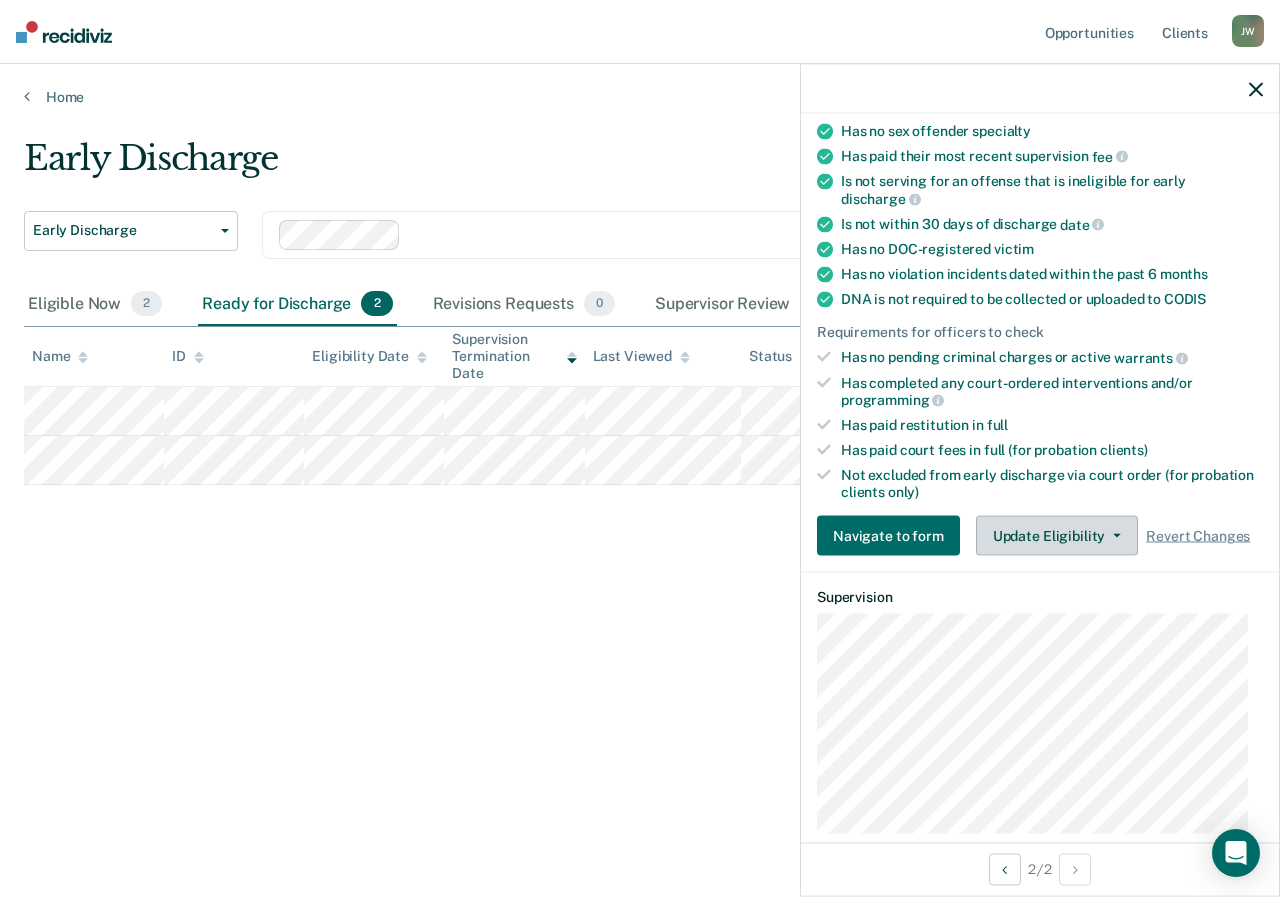click 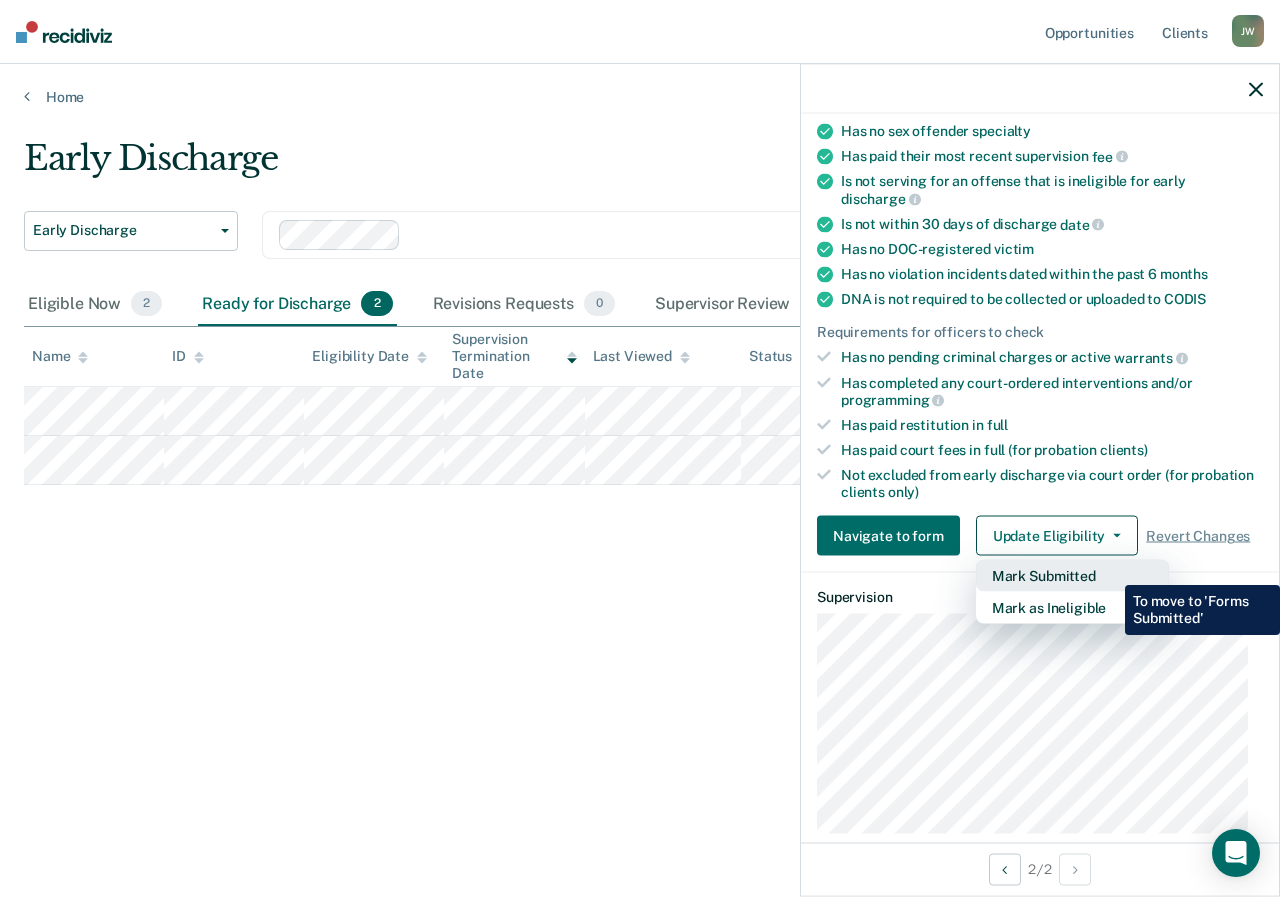 click on "Mark Submitted" at bounding box center [1072, 576] 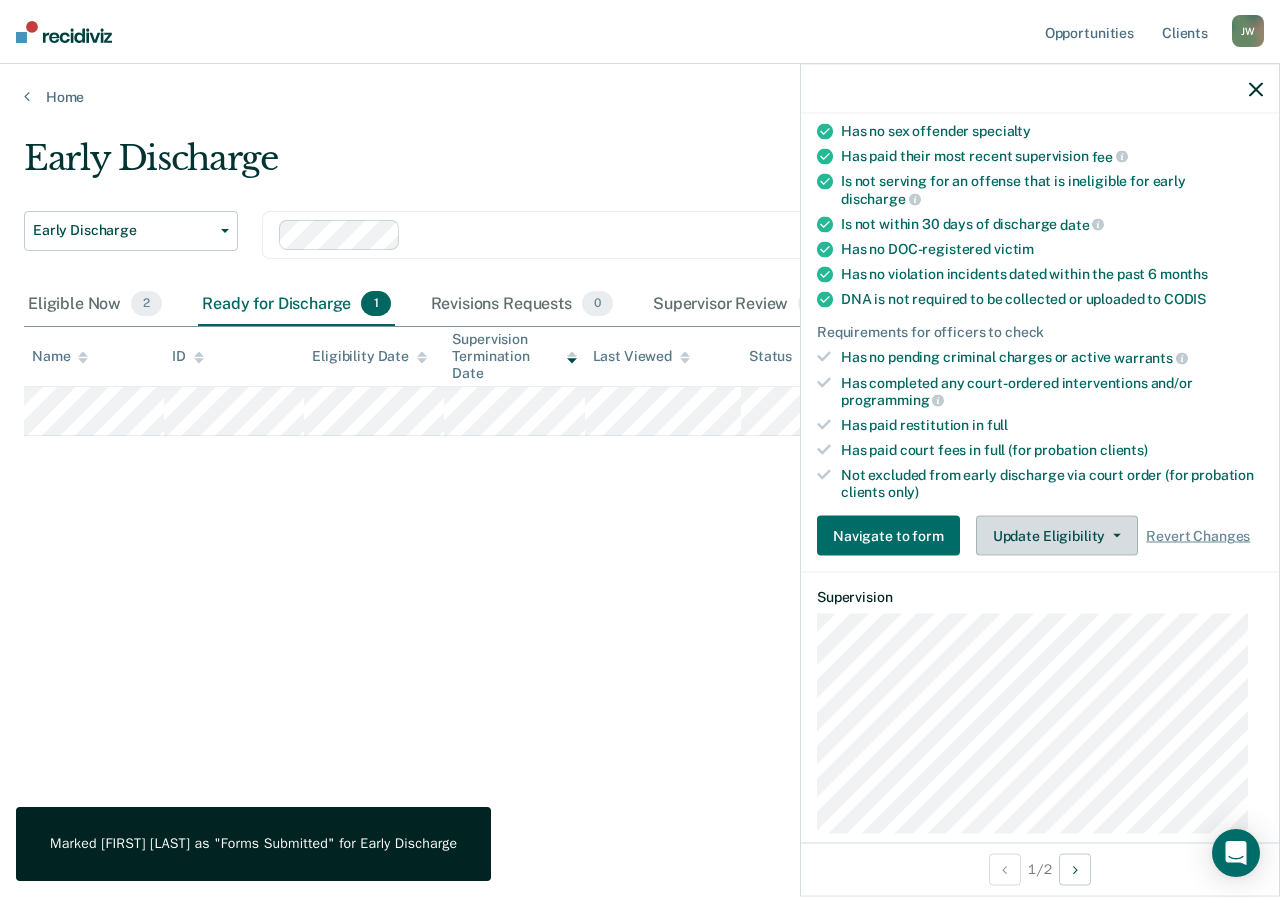 click on "Update Eligibility" at bounding box center (1057, 536) 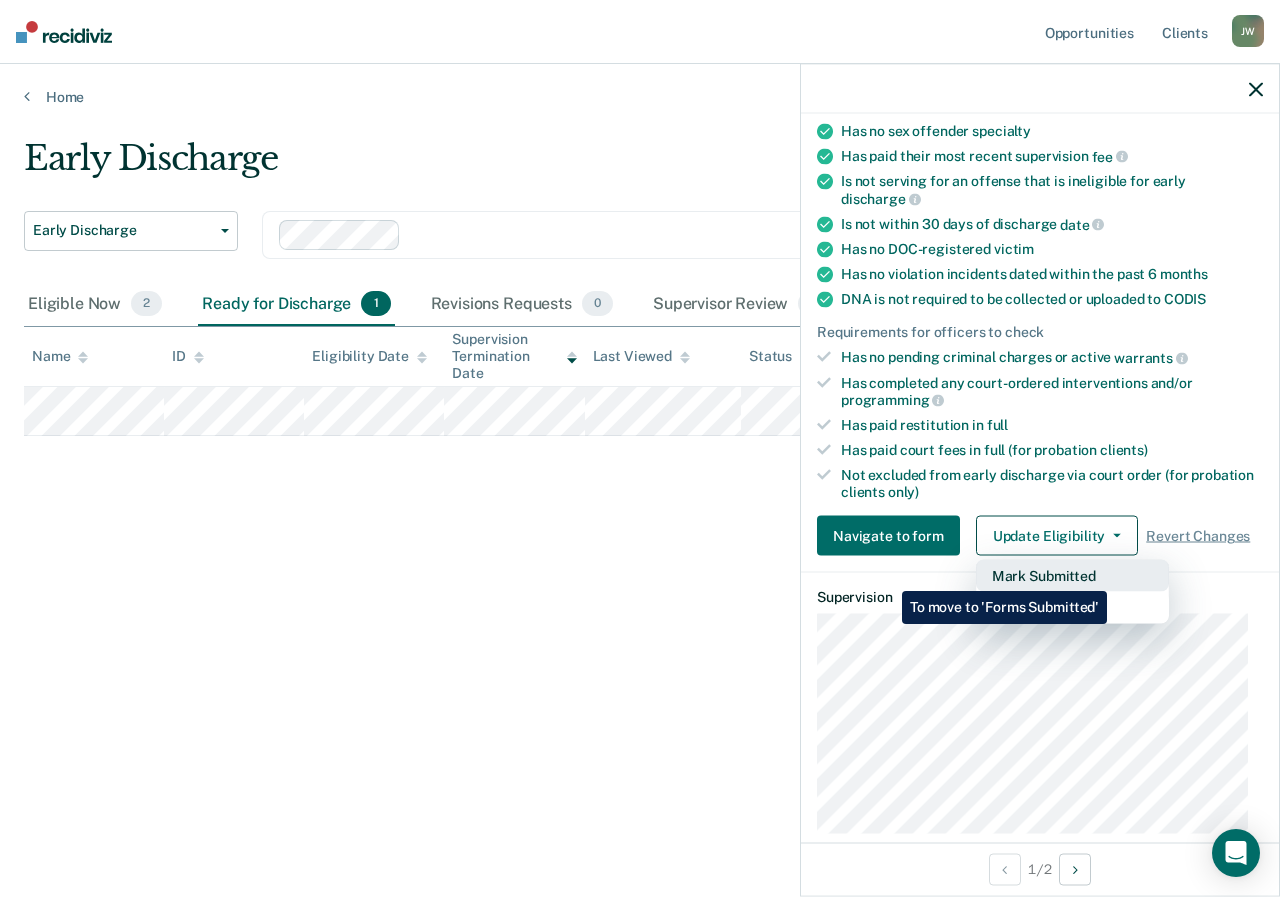 click on "Mark Submitted" at bounding box center (1072, 576) 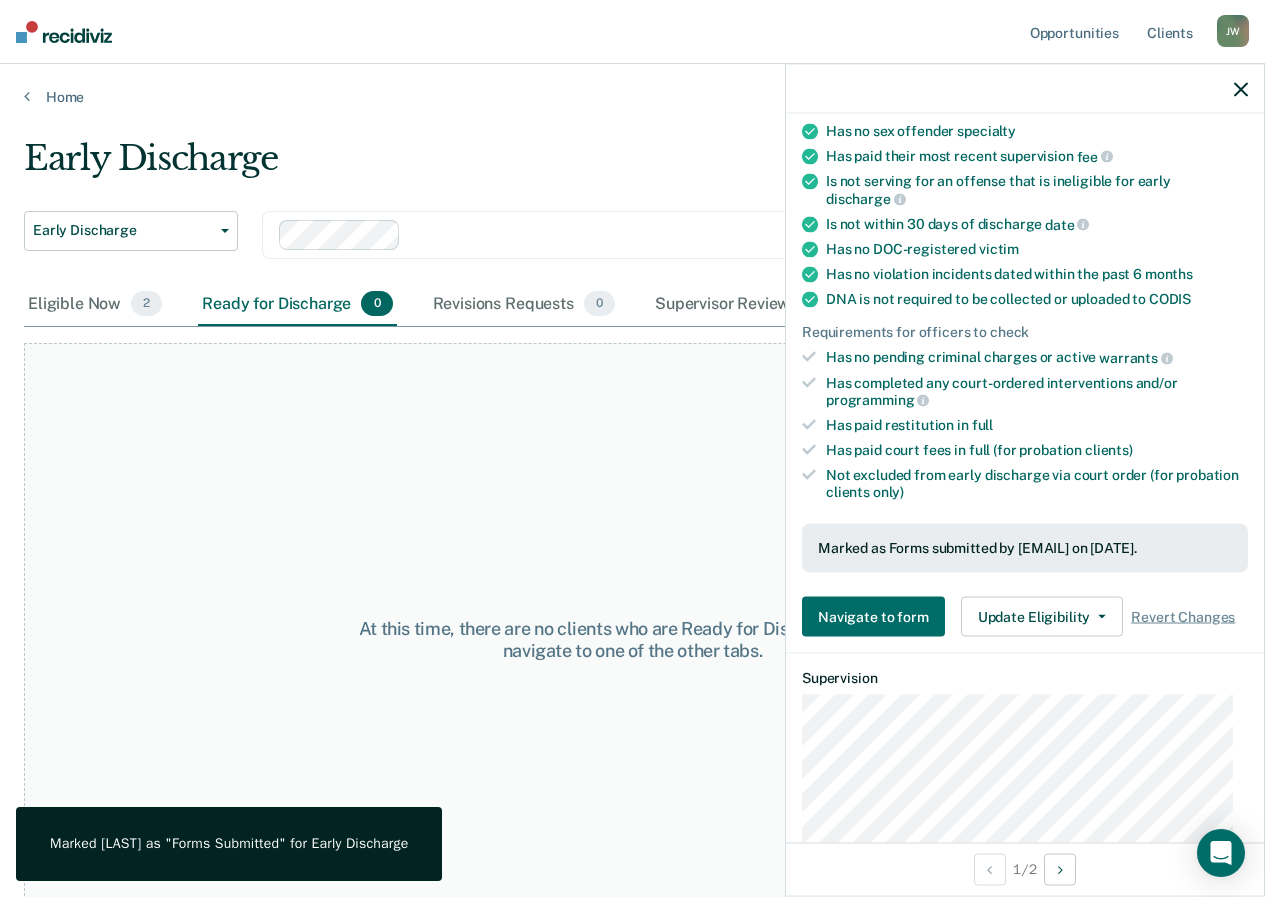 click 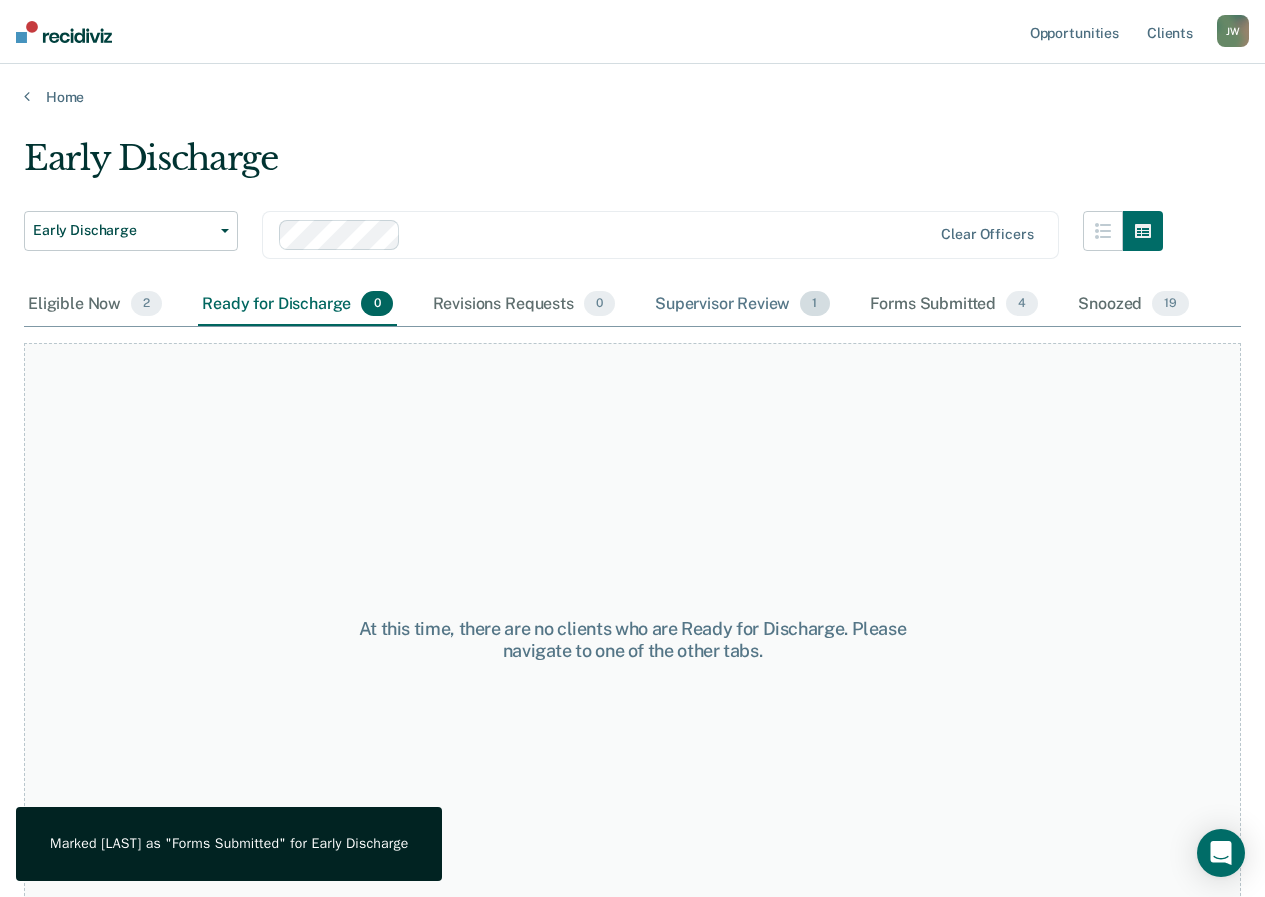 click on "Supervisor Review 1" at bounding box center (742, 305) 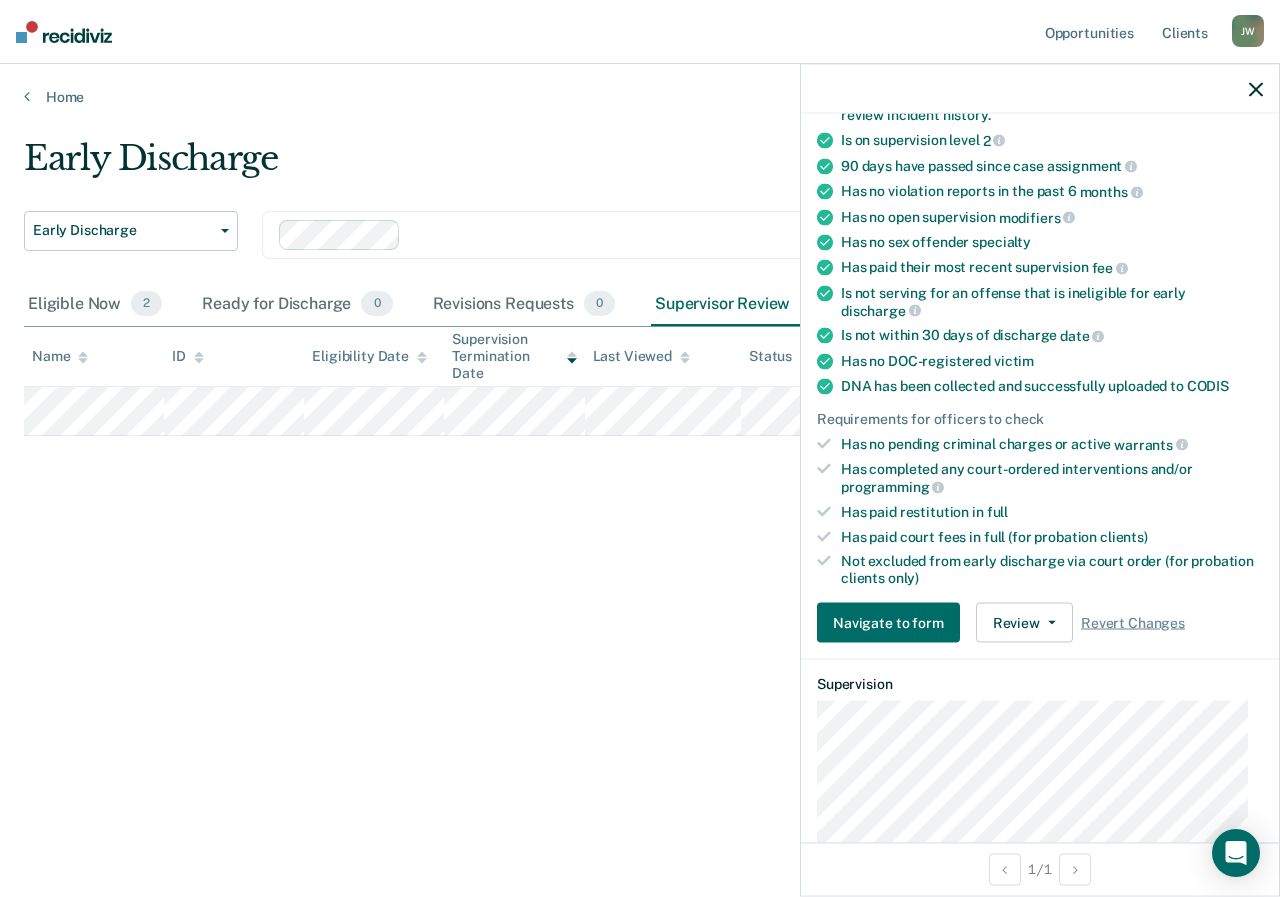 scroll, scrollTop: 223, scrollLeft: 0, axis: vertical 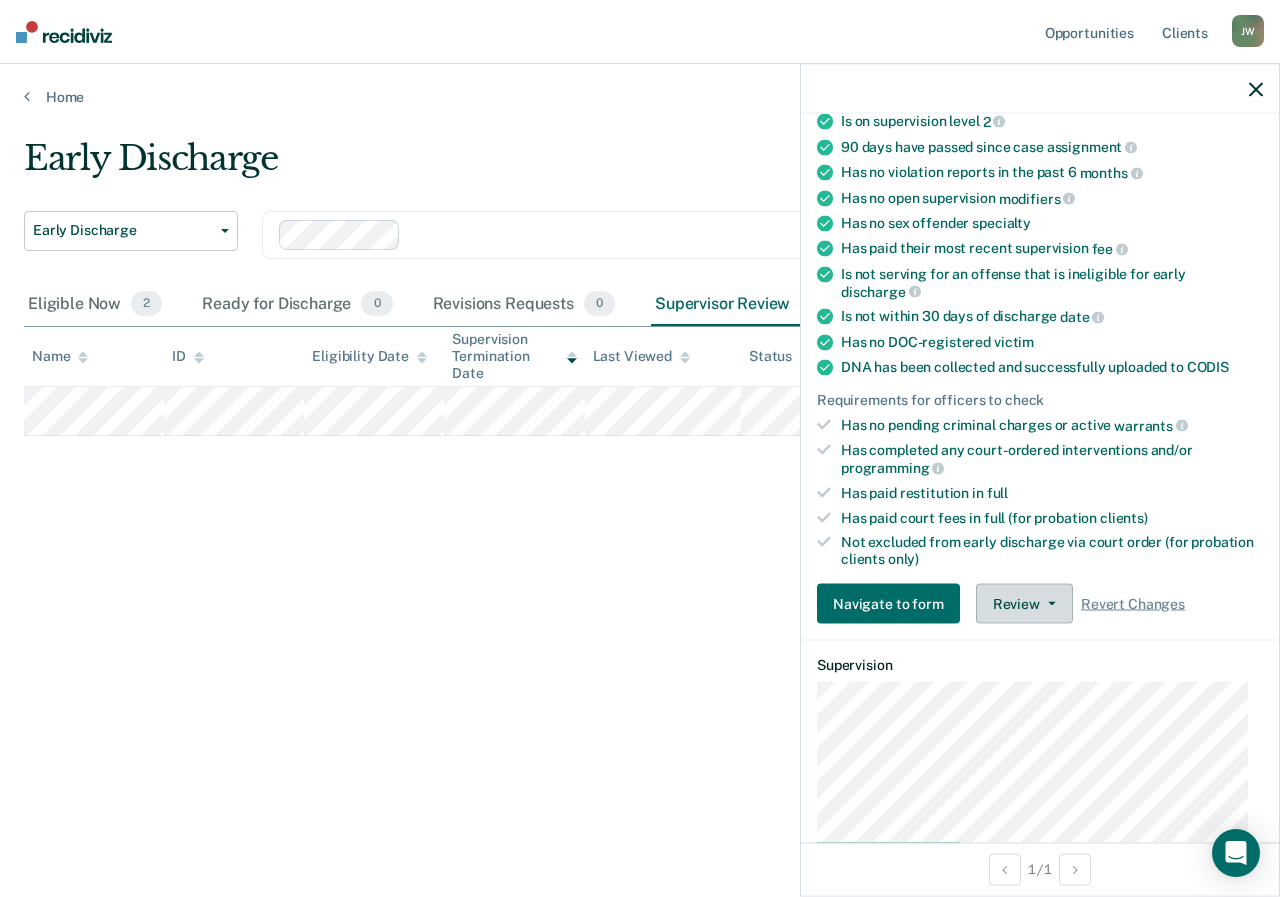 click on "Review" at bounding box center (1024, 604) 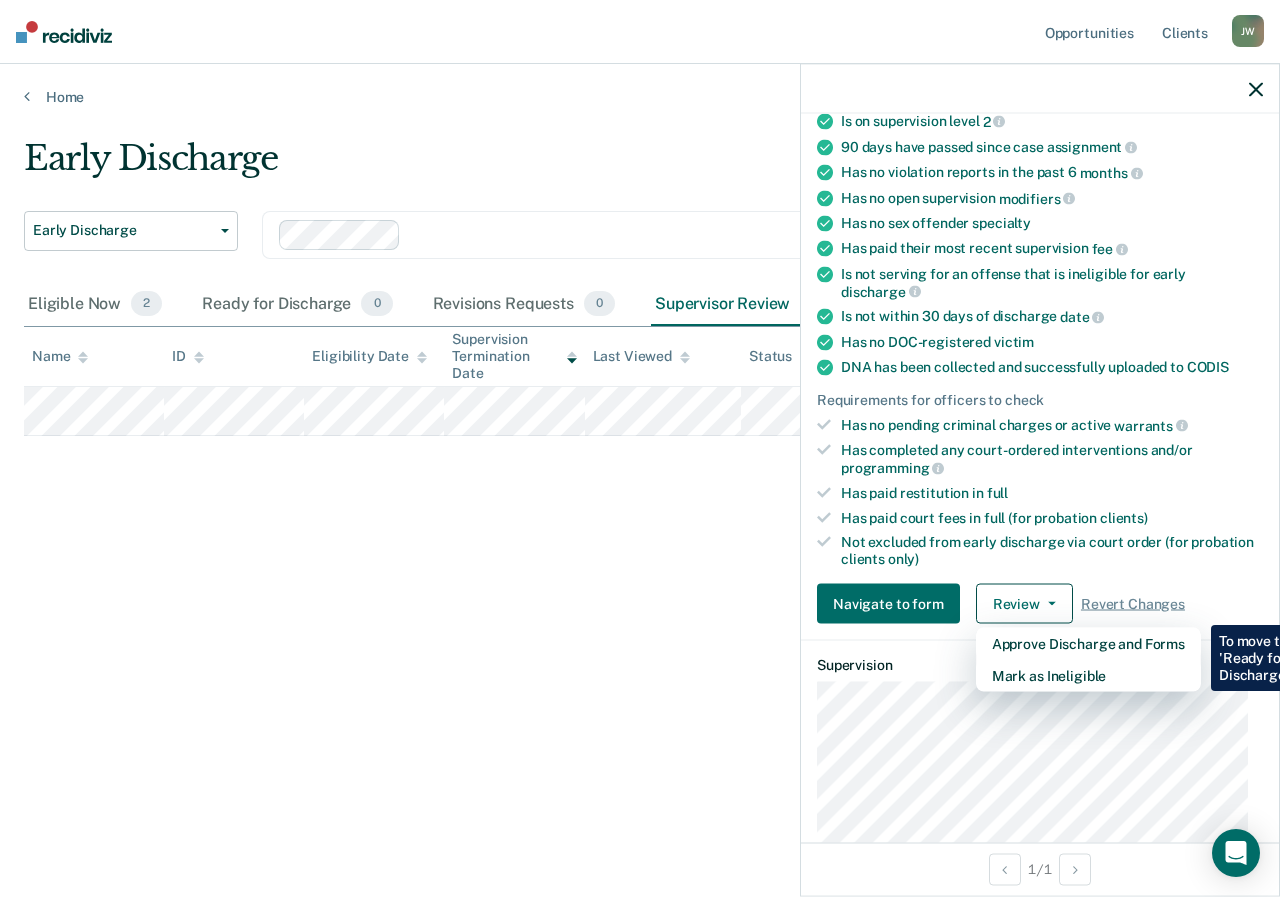 click on "Early Discharge Early Discharge Early Discharge Clear officers Eligible Now 2 Ready for Discharge 0 Revisions Requests 0 Supervisor Review 1 Forms Submitted 4 Snoozed 19 To pick up a draggable item, press the space bar. While dragging, use the arrow keys to move the item. Press space again to drop the item in its new position, or press escape to cancel. Name ID Eligibility Date Supervision Termination Date Last Viewed Status Assigned to" at bounding box center [640, 442] 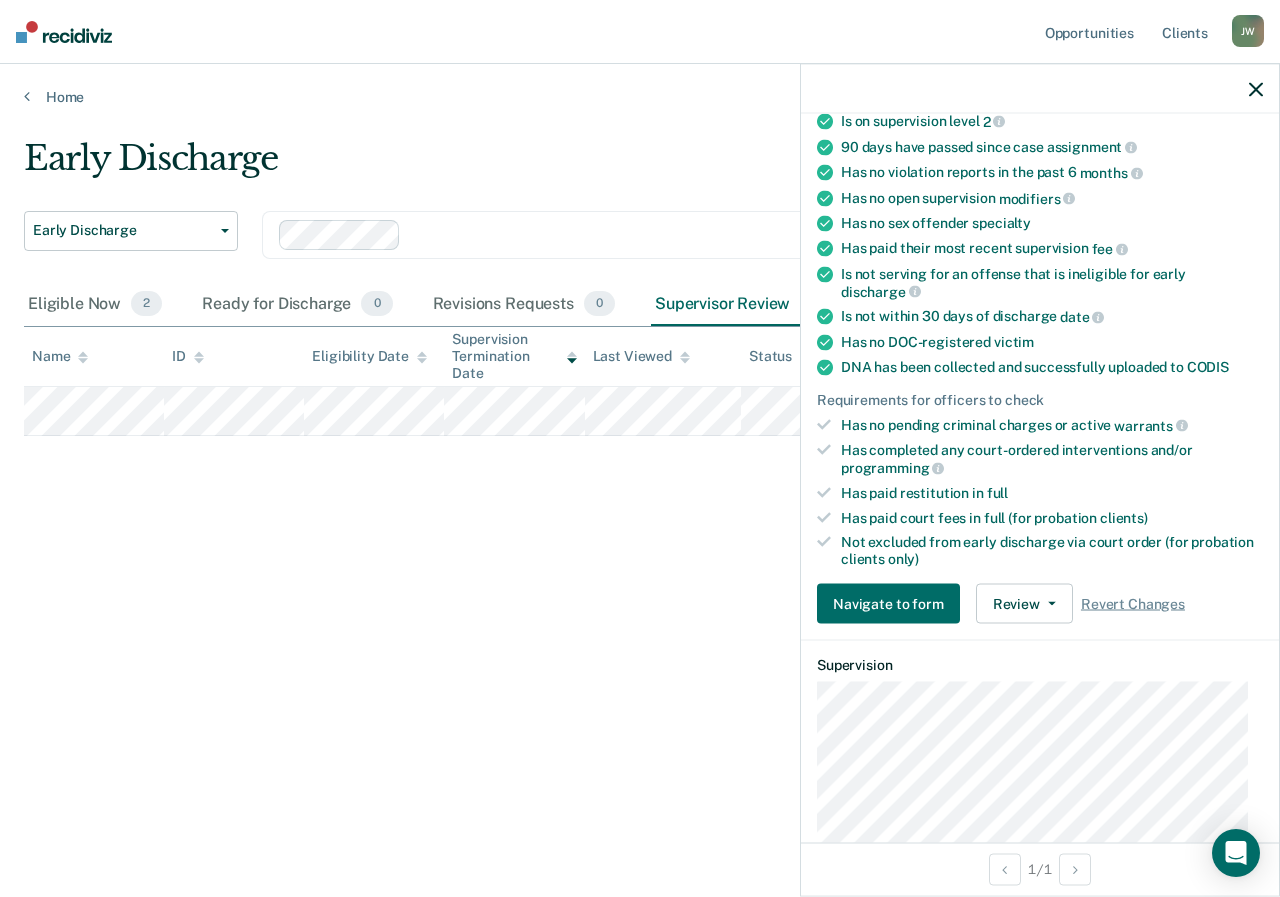 click 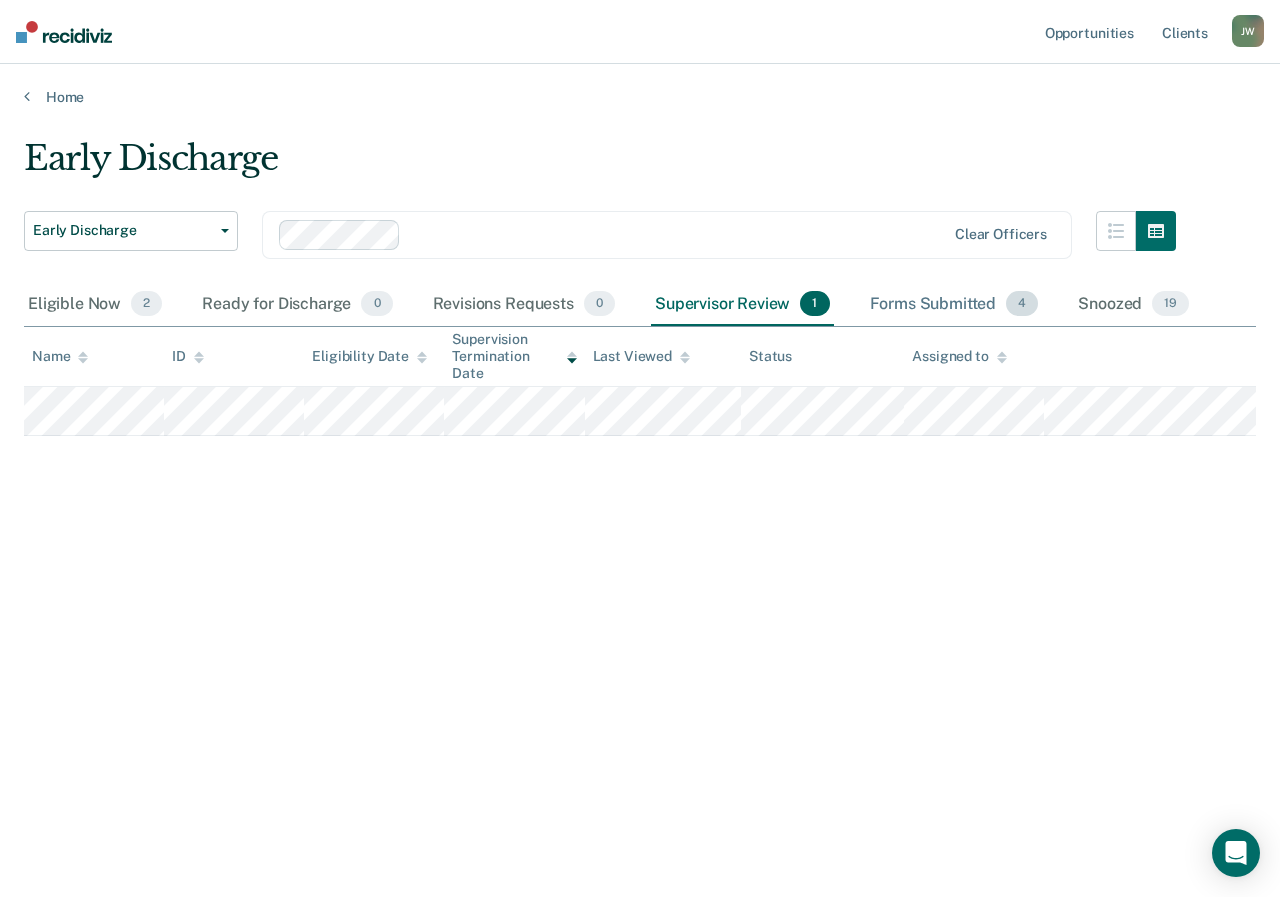 click on "Forms Submitted 4" at bounding box center [954, 305] 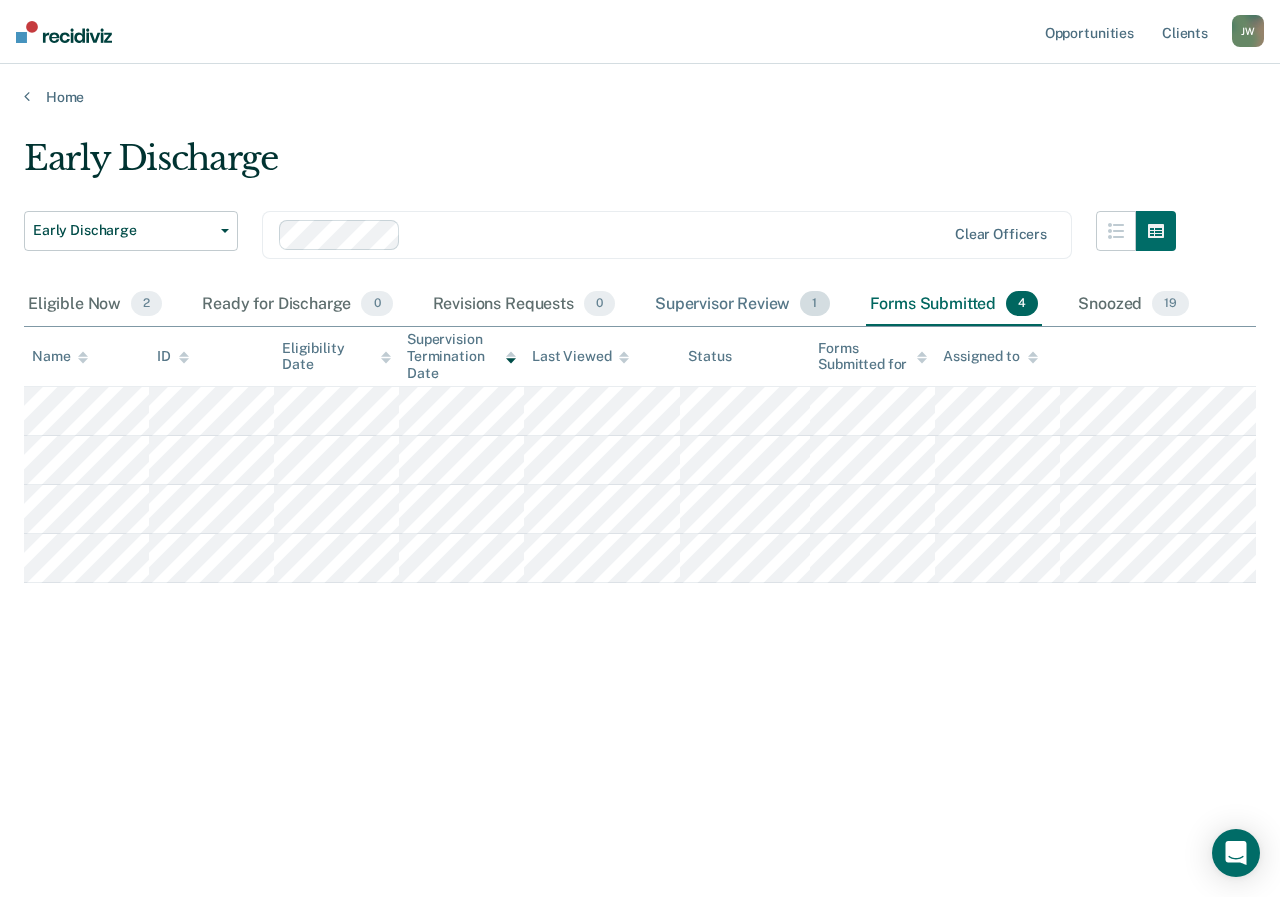 click on "Supervisor Review 1" at bounding box center [742, 305] 